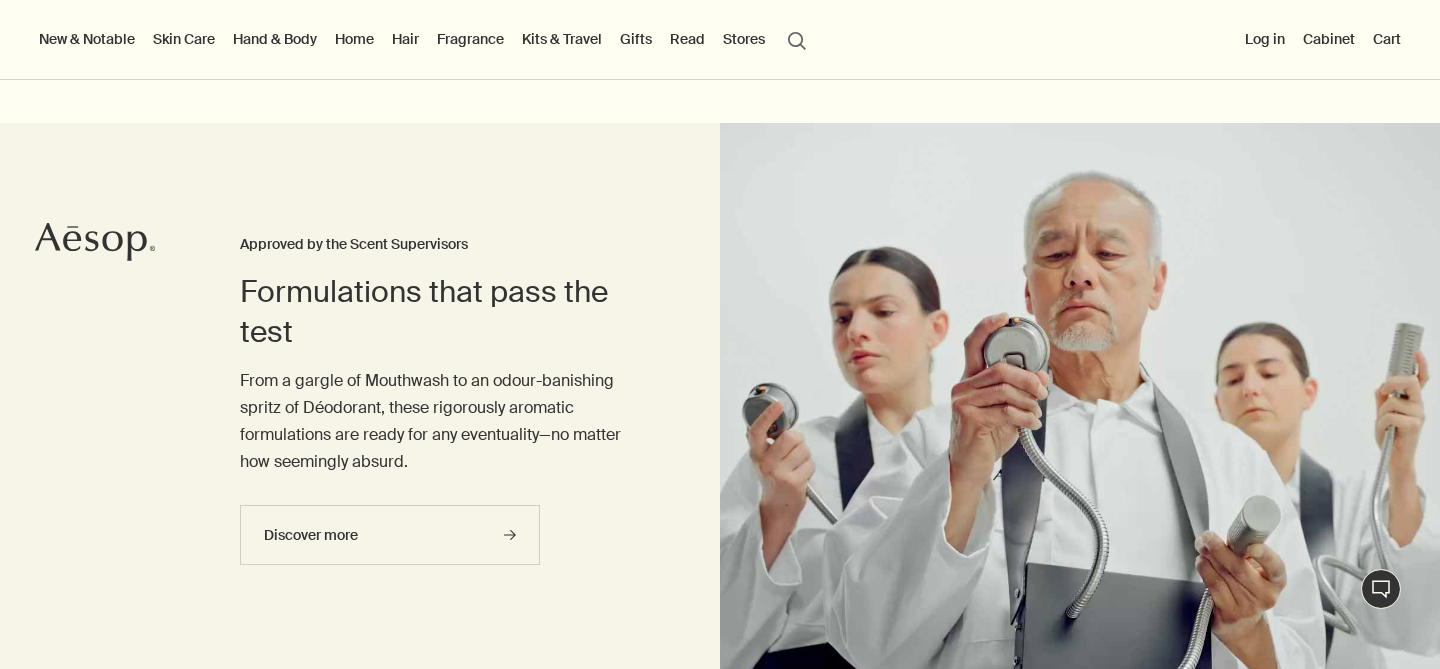 scroll, scrollTop: 752, scrollLeft: 0, axis: vertical 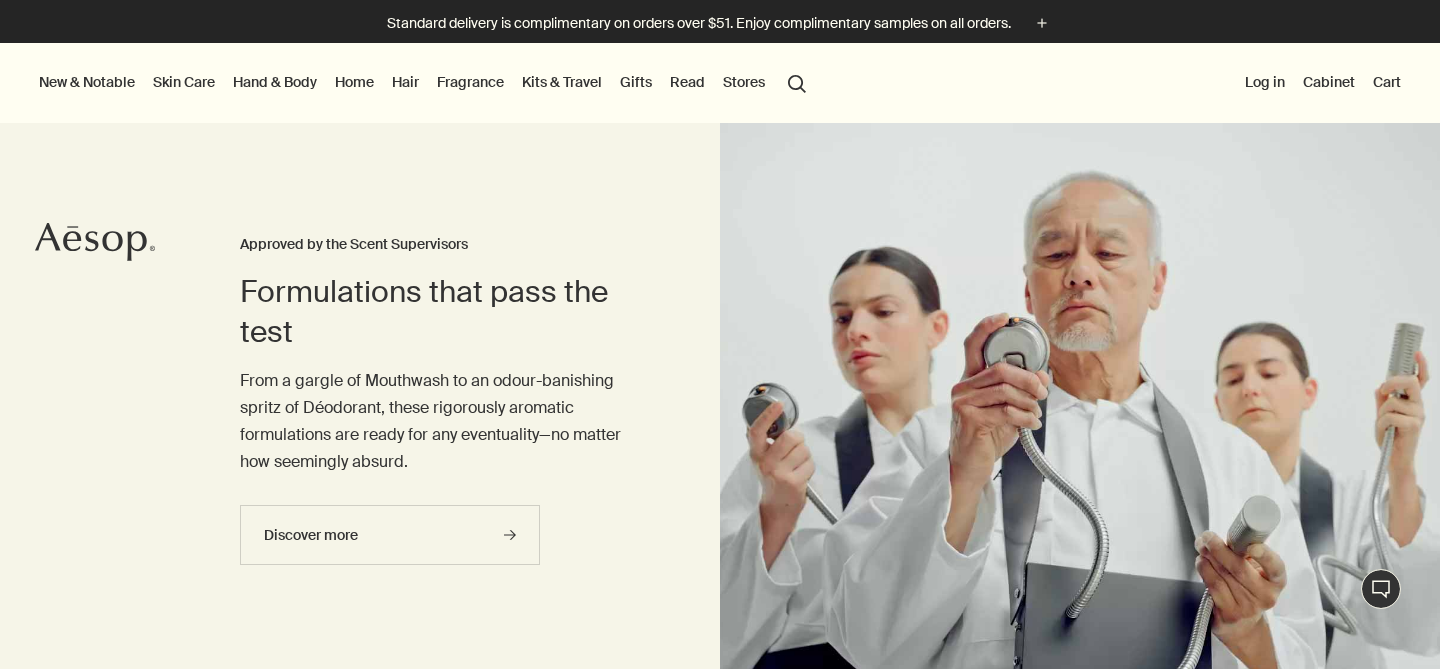 click on "search Search" at bounding box center (797, 82) 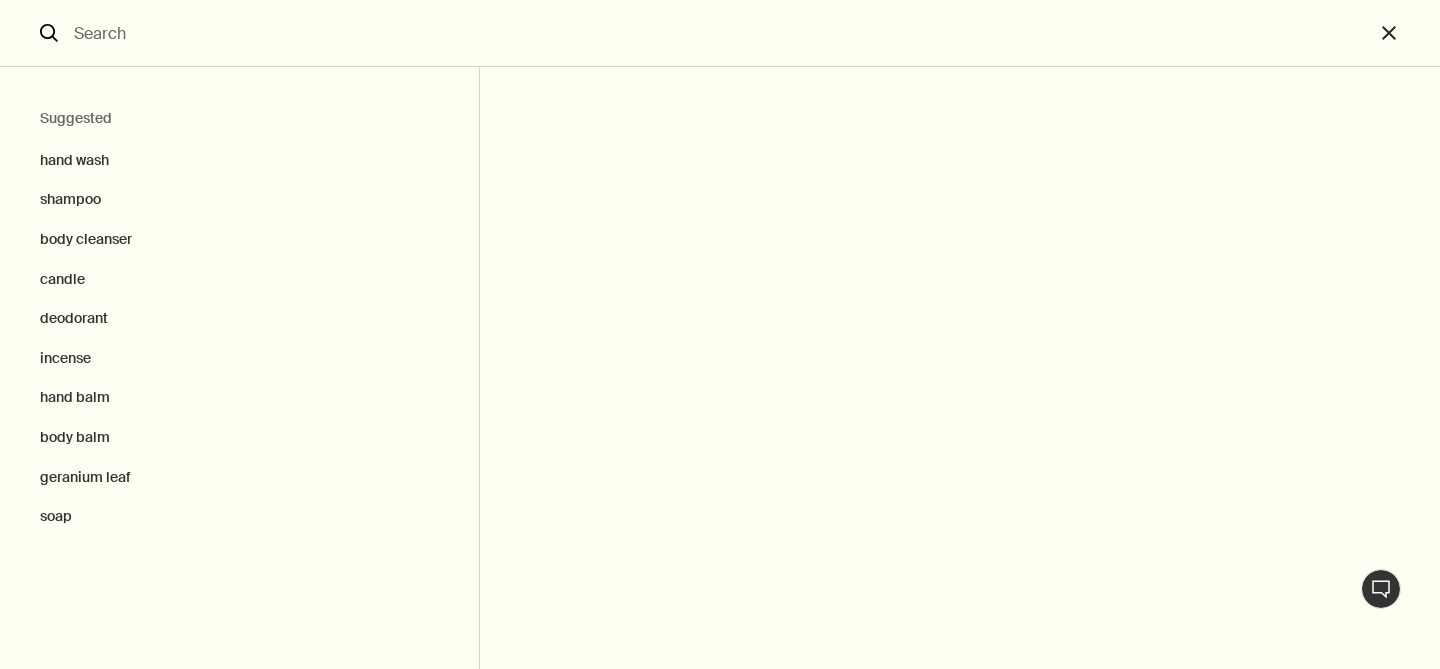 click at bounding box center (720, 33) 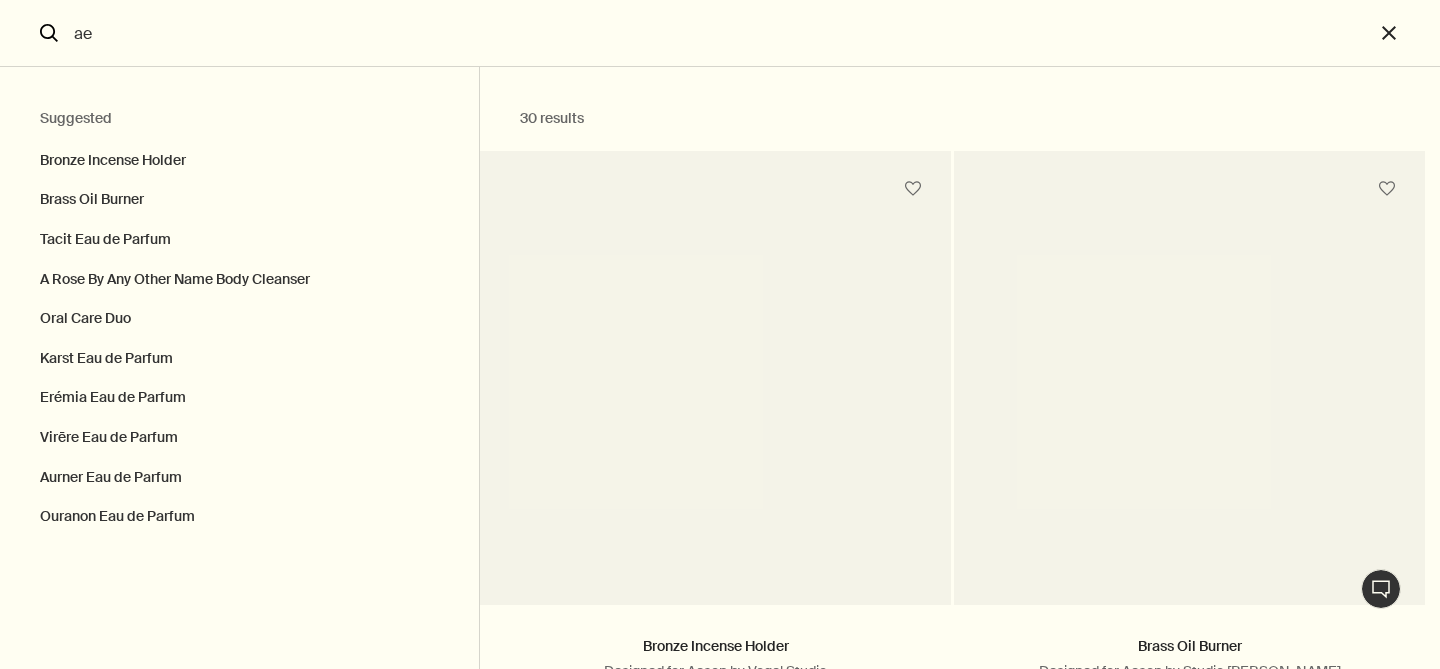 type on "a" 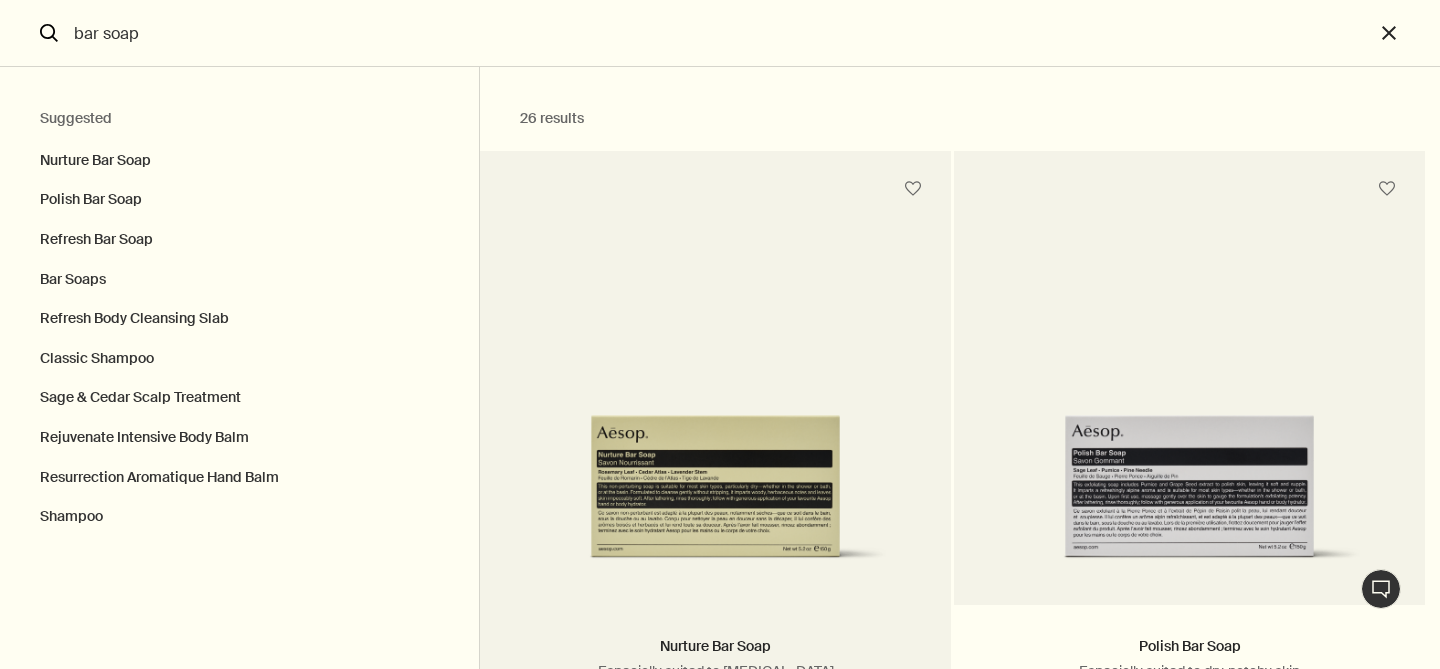 type on "bar soap" 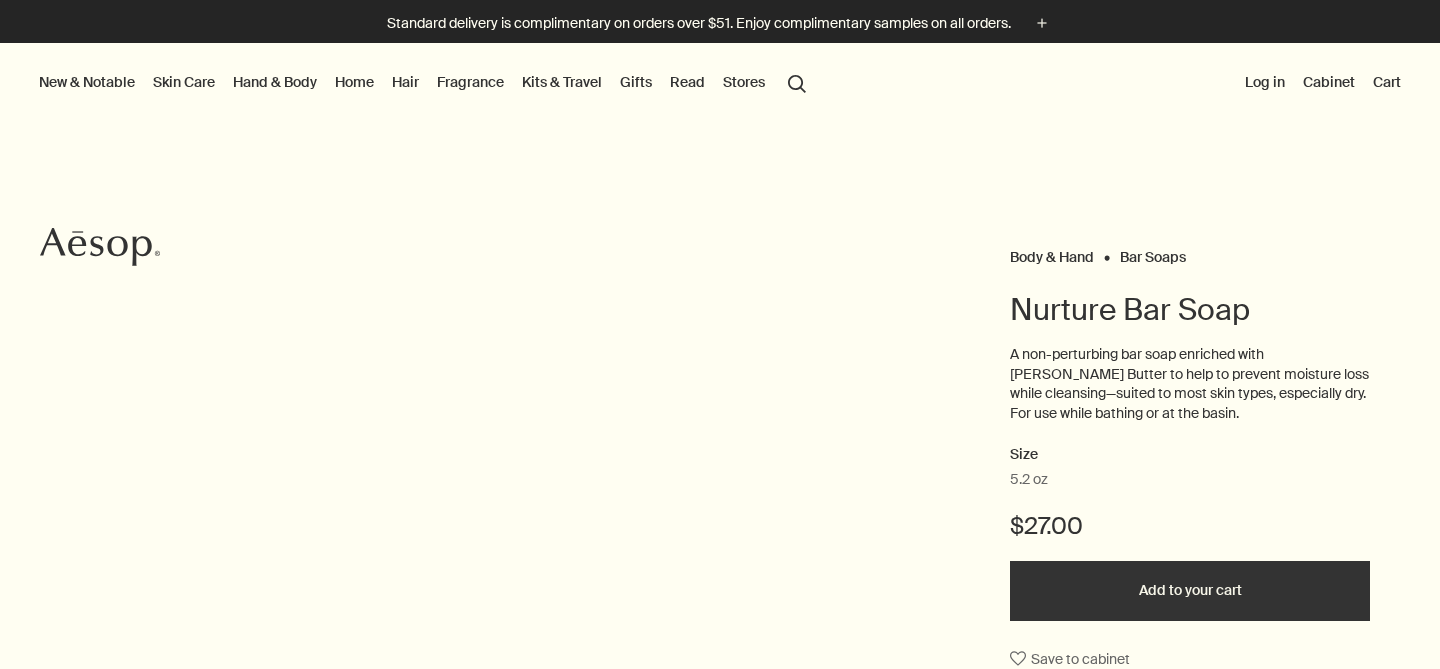 scroll, scrollTop: 0, scrollLeft: 0, axis: both 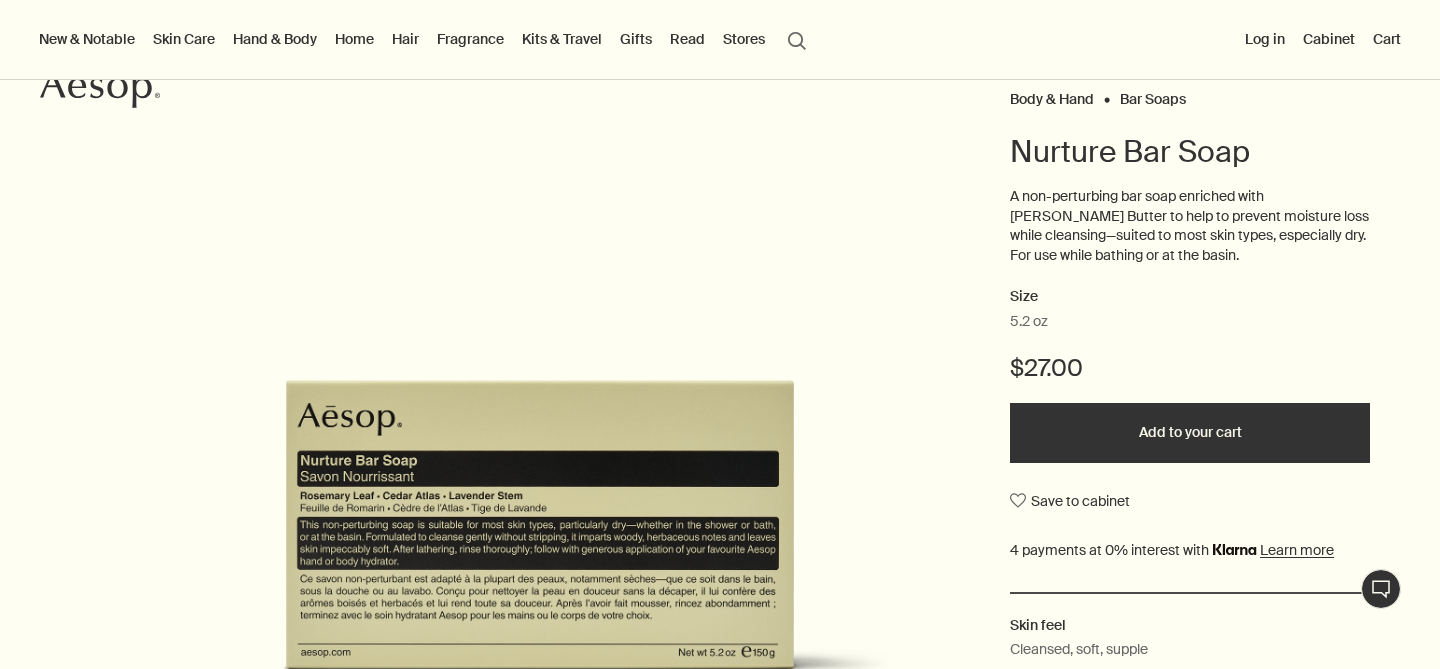click on "Add to your cart" at bounding box center [1190, 433] 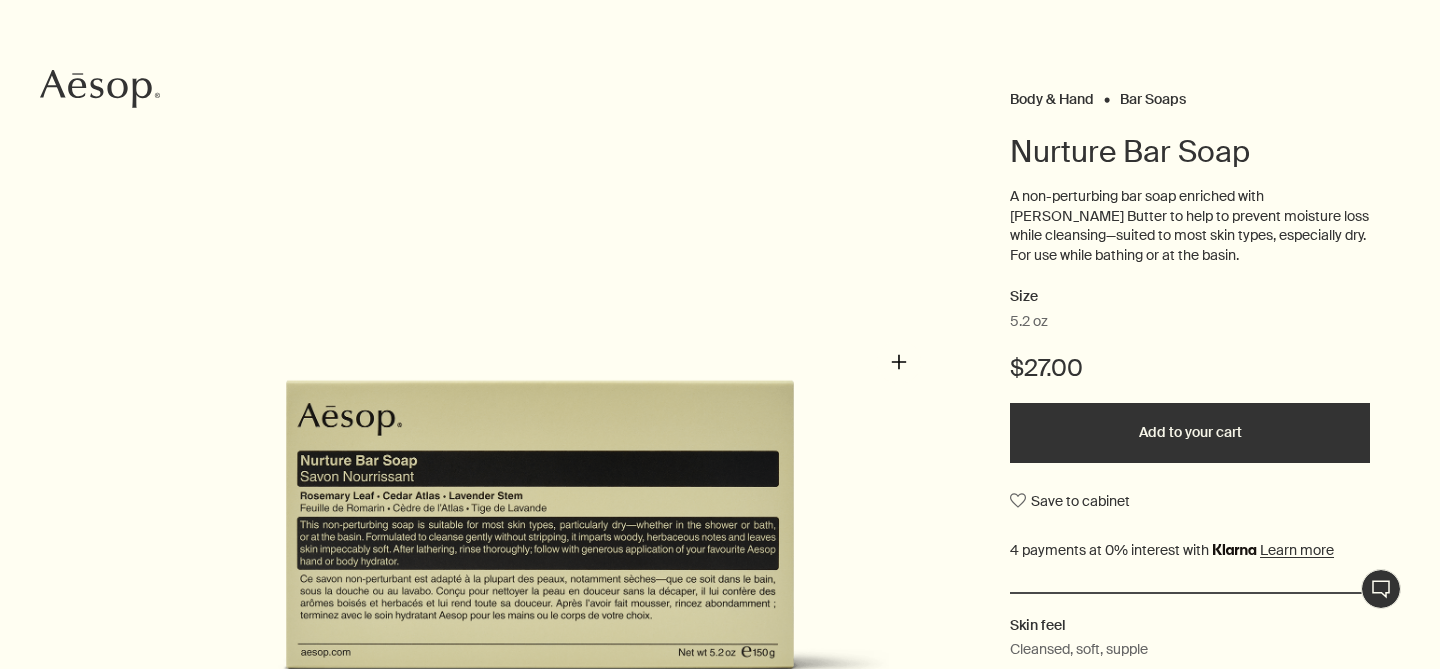 scroll, scrollTop: 0, scrollLeft: 0, axis: both 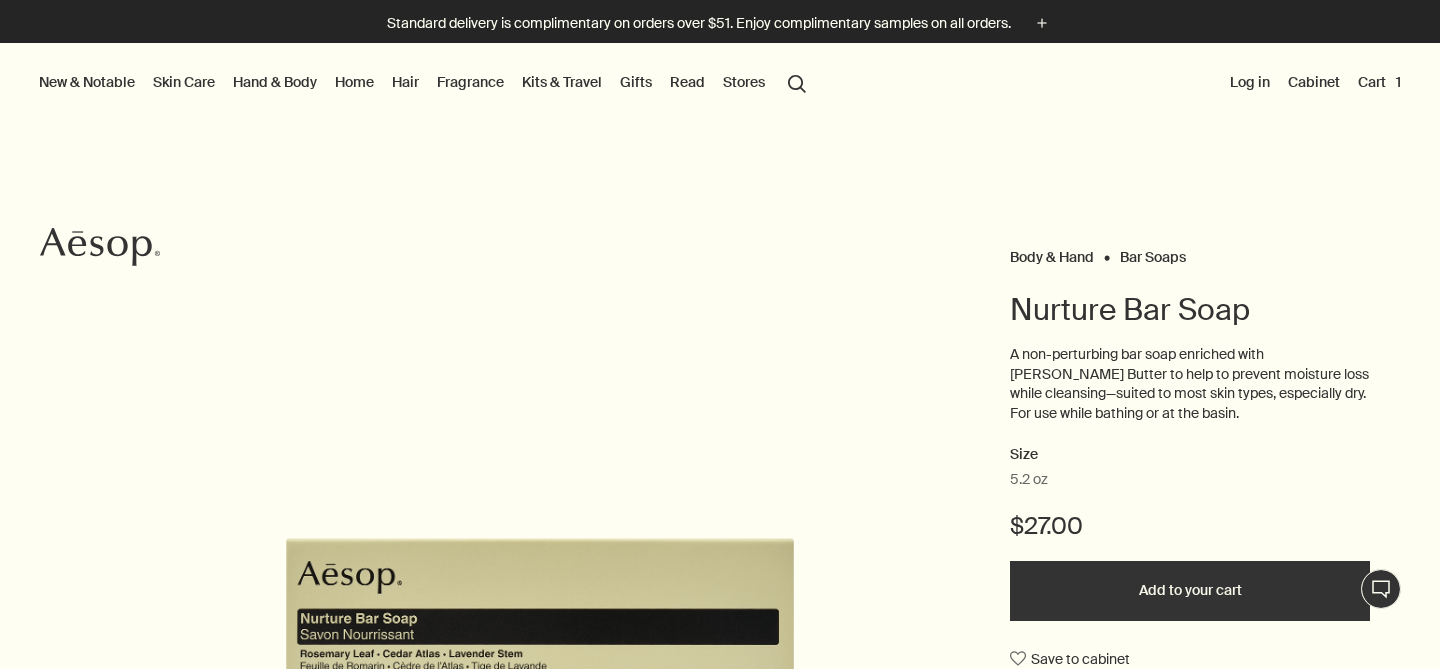 click on "search Search" at bounding box center [797, 82] 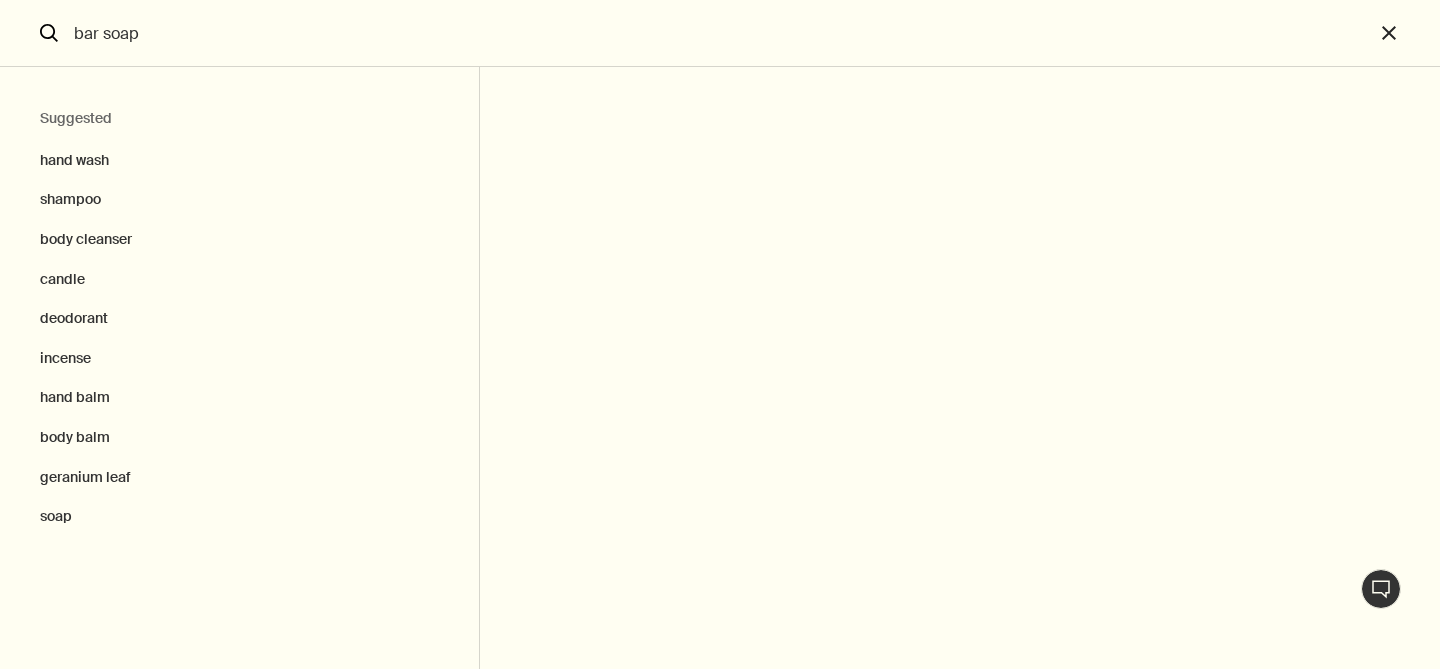 type on "bar soap" 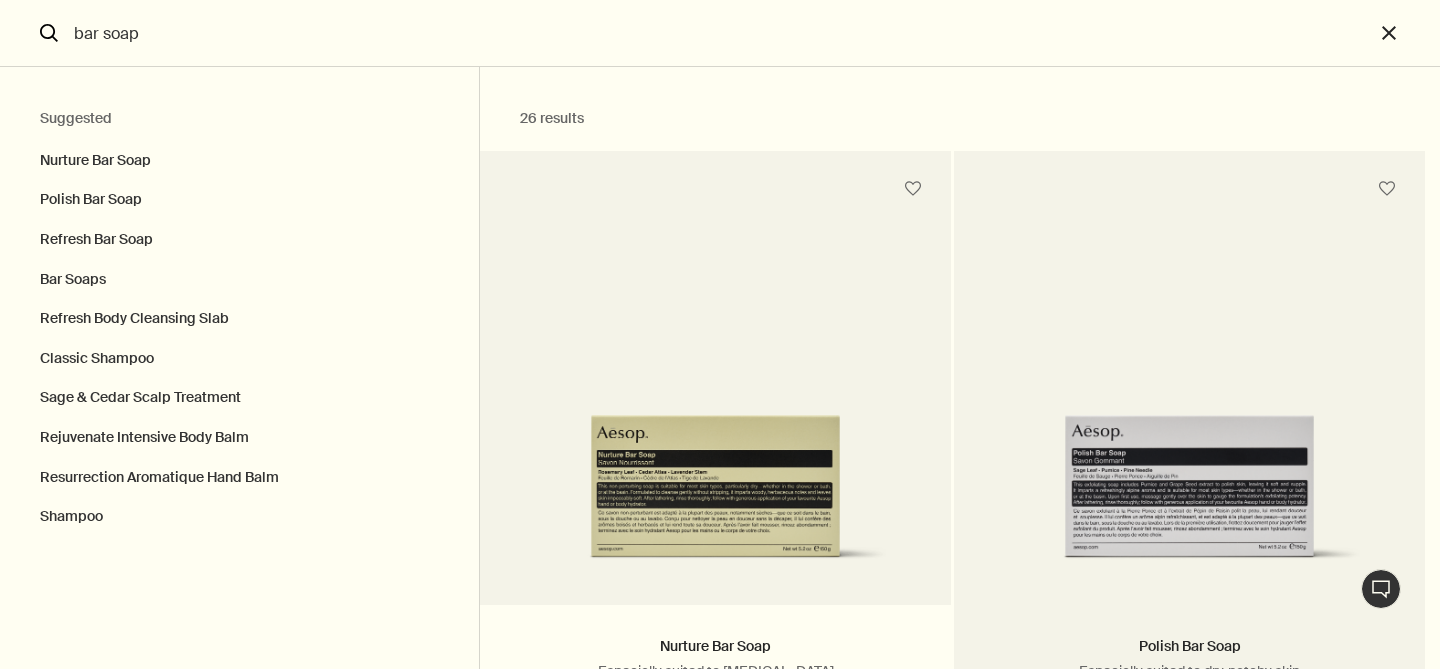 click at bounding box center [1189, 450] 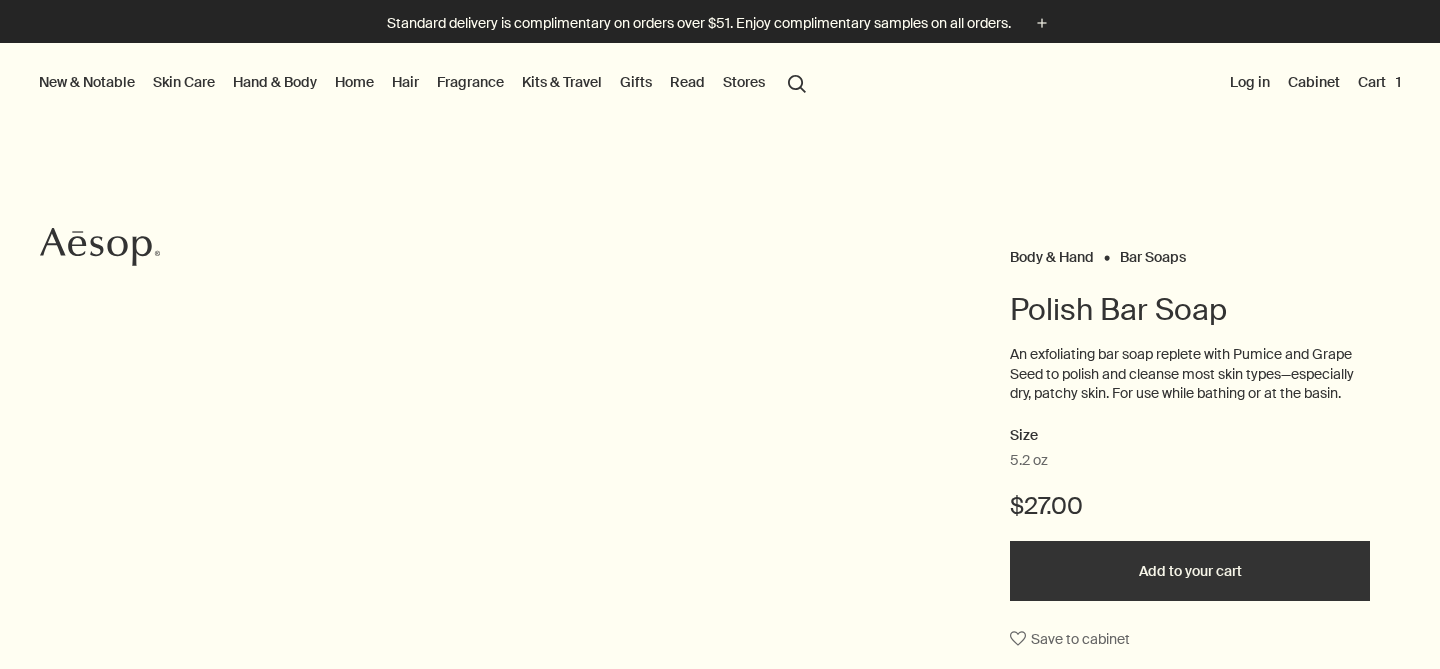 scroll, scrollTop: 0, scrollLeft: 0, axis: both 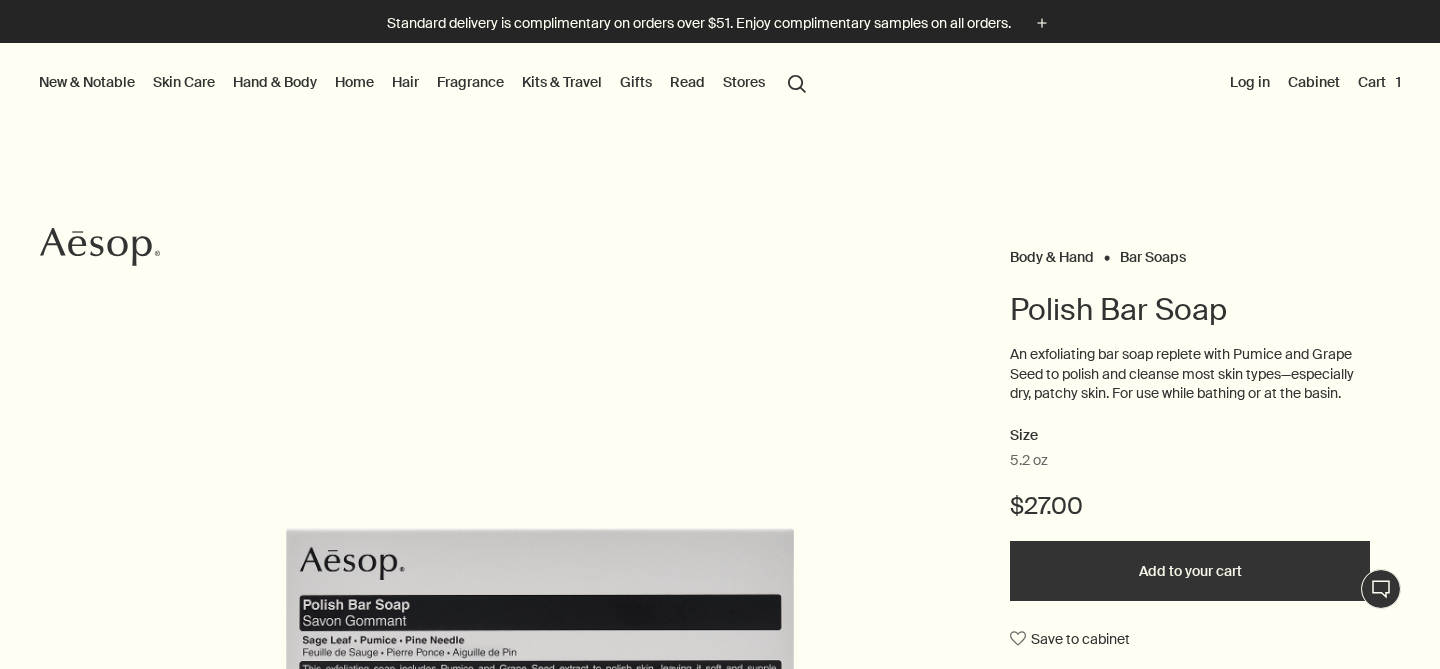 click on "Cart 1" at bounding box center [1379, 82] 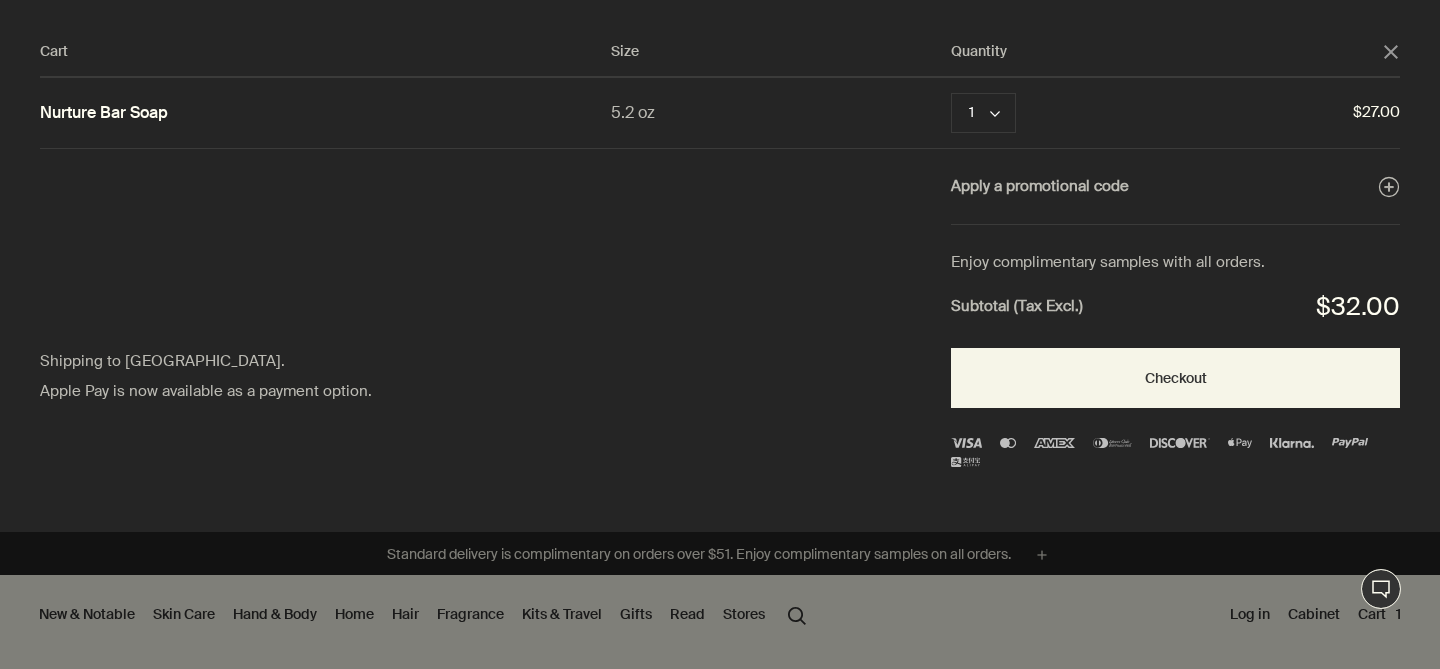 click at bounding box center (720, 334) 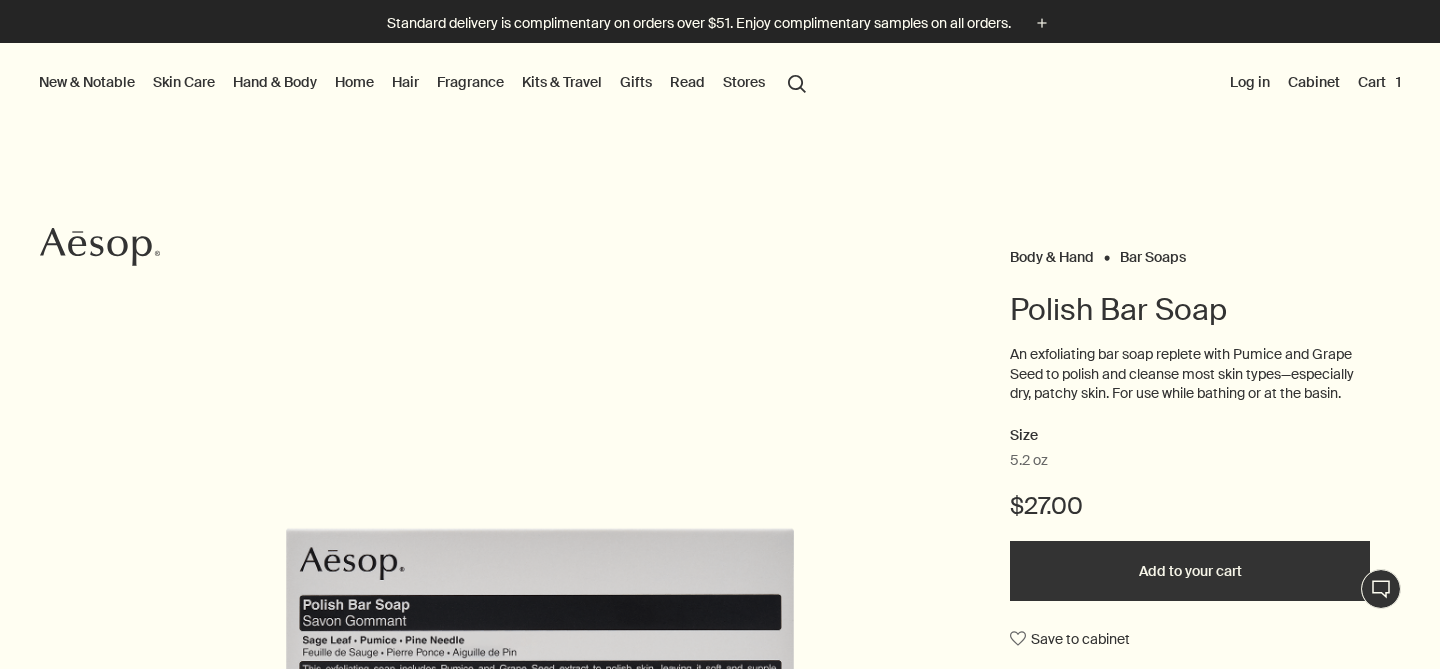 click on "Live Assistance" at bounding box center [1381, 589] 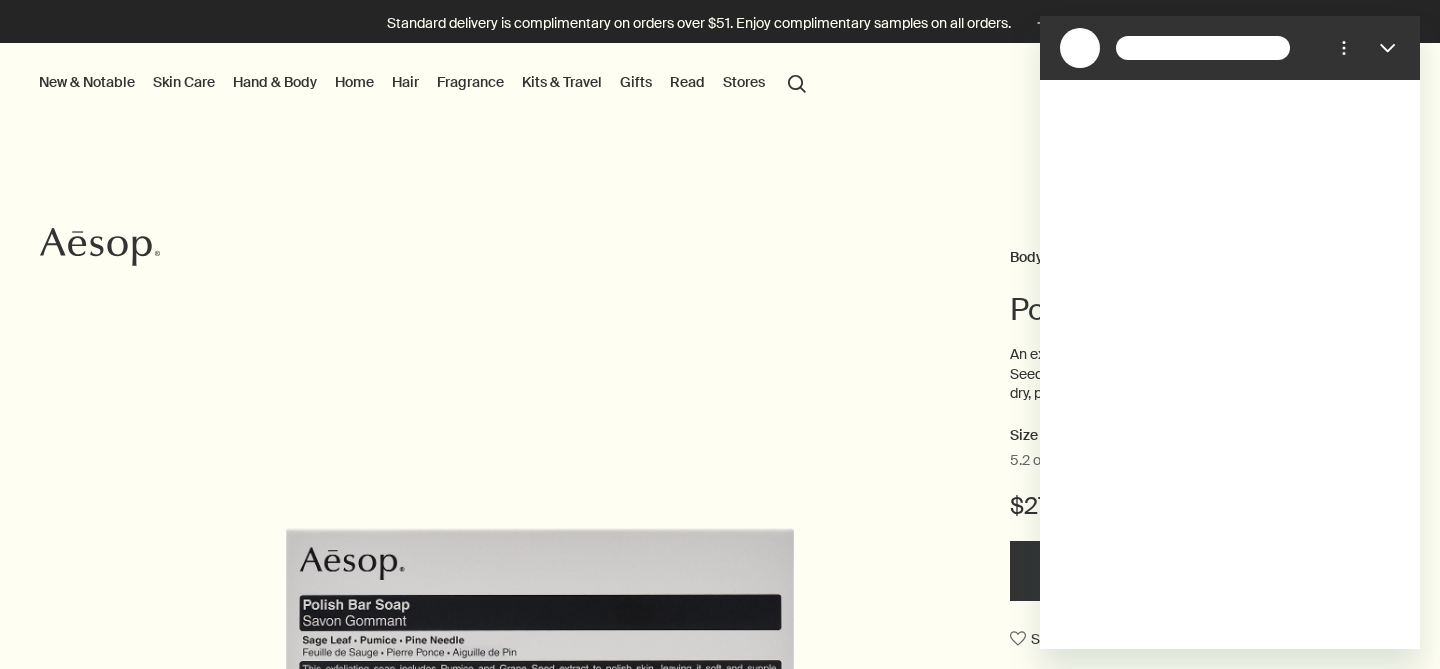 scroll, scrollTop: 0, scrollLeft: 0, axis: both 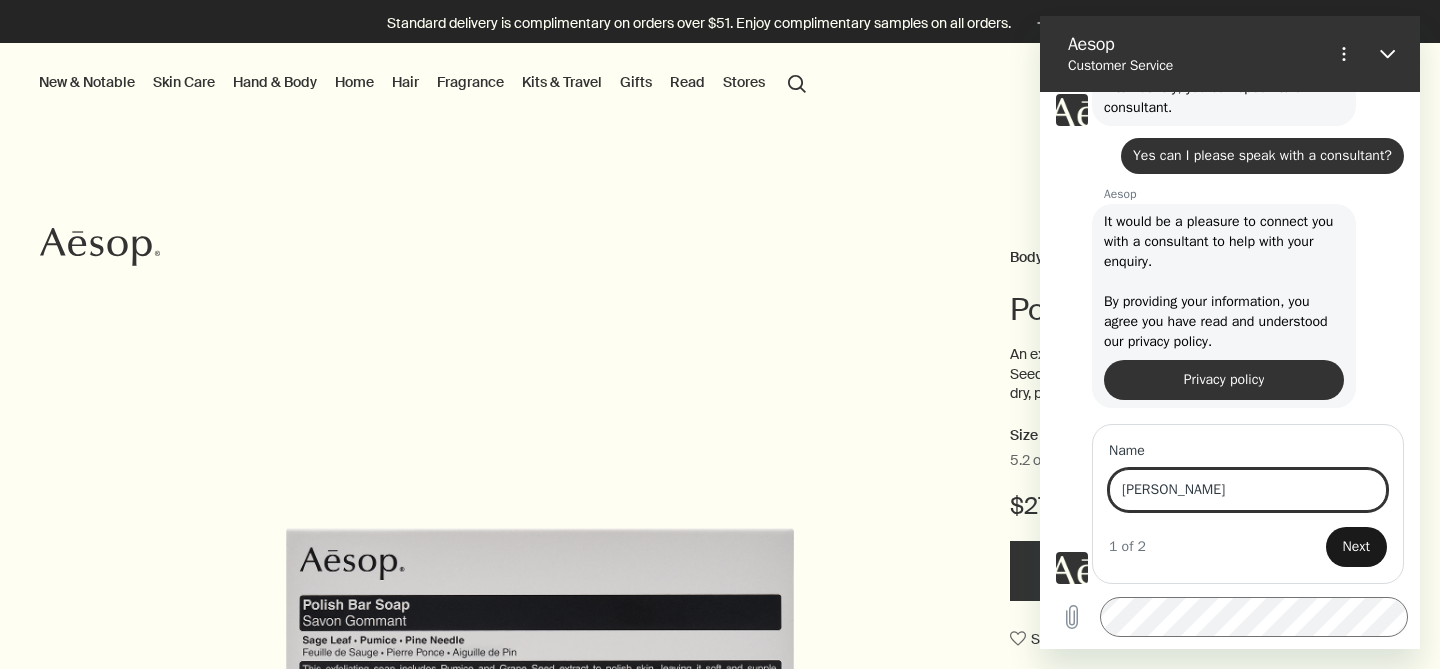 type on "[PERSON_NAME]" 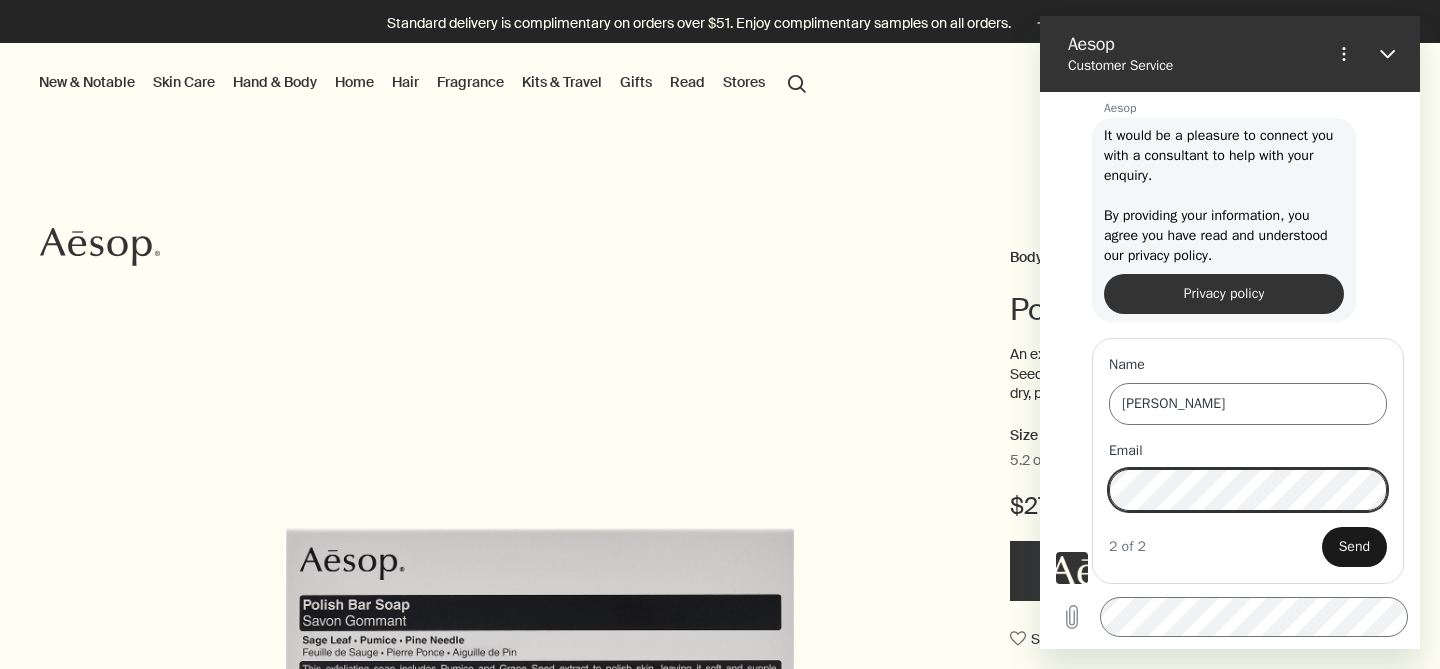 scroll, scrollTop: 5412, scrollLeft: 0, axis: vertical 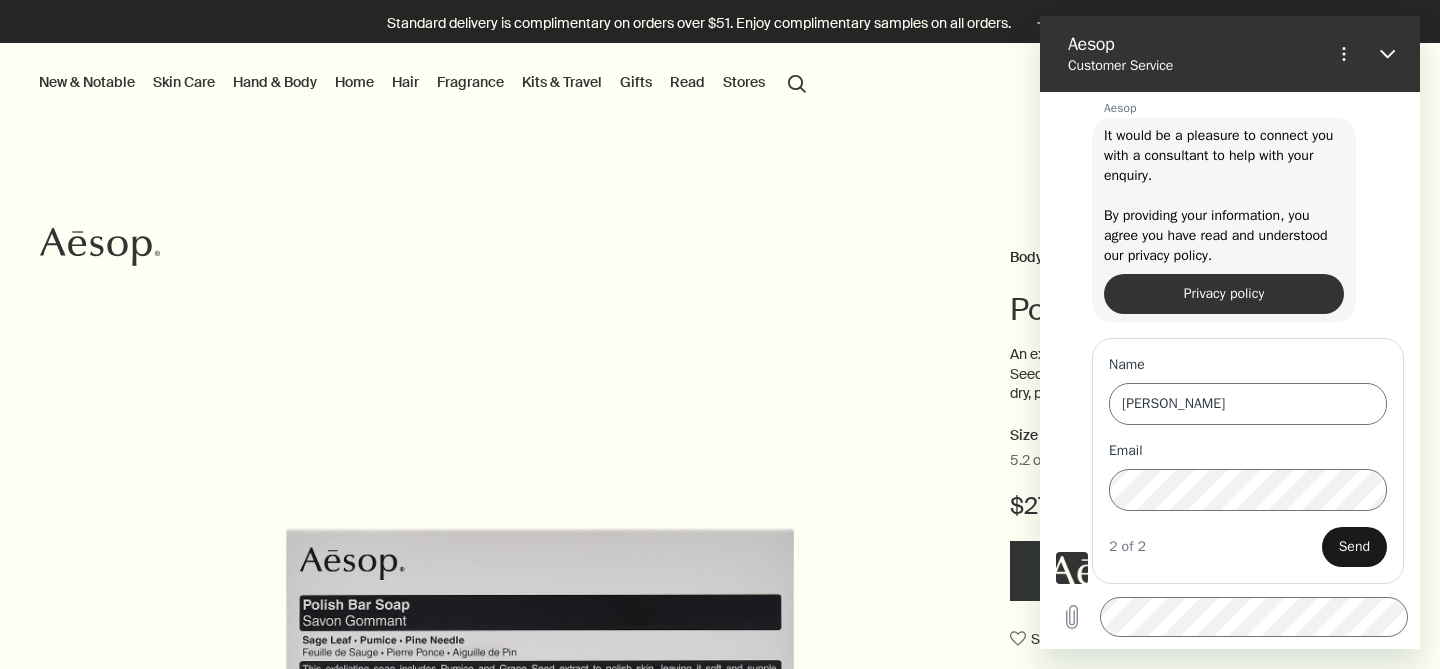 click on "Send" at bounding box center (1354, 547) 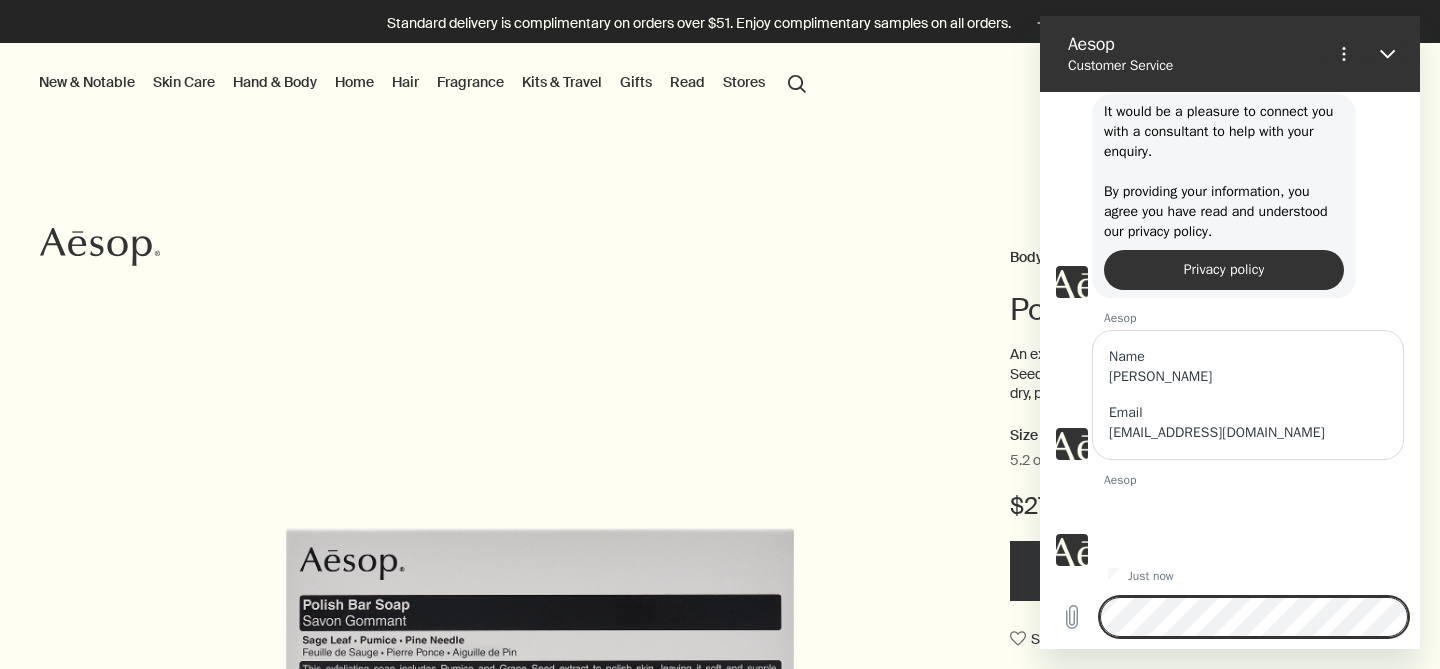 scroll, scrollTop: 5440, scrollLeft: 0, axis: vertical 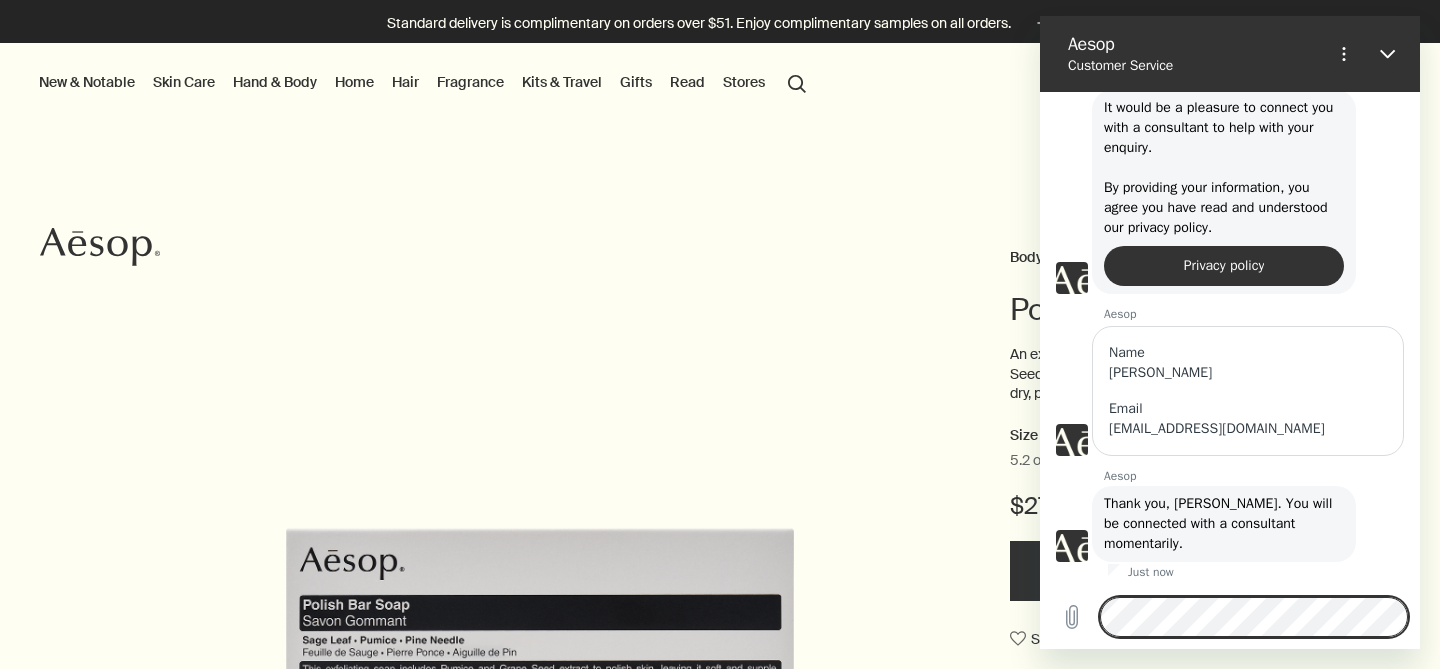 click on "Body & Hand Bar Soaps Polish Bar Soap An exfoliating bar soap replete with Pumice and Grape Seed to polish and cleanse most skin types—especially dry, patchy skin. For use while bathing or at the basin.  Size 5.2 oz $27.00   Add to your cart Save to cabinet Skin feel Thoroughly cleansed, soft, supple  Aroma Fresh, alpine, camphoraceous  Key ingredients plusAndCloseWithCircle Sage Leaf, Pumice, Pine Needle  chevron chevron 1  /  3" at bounding box center (720, 611) 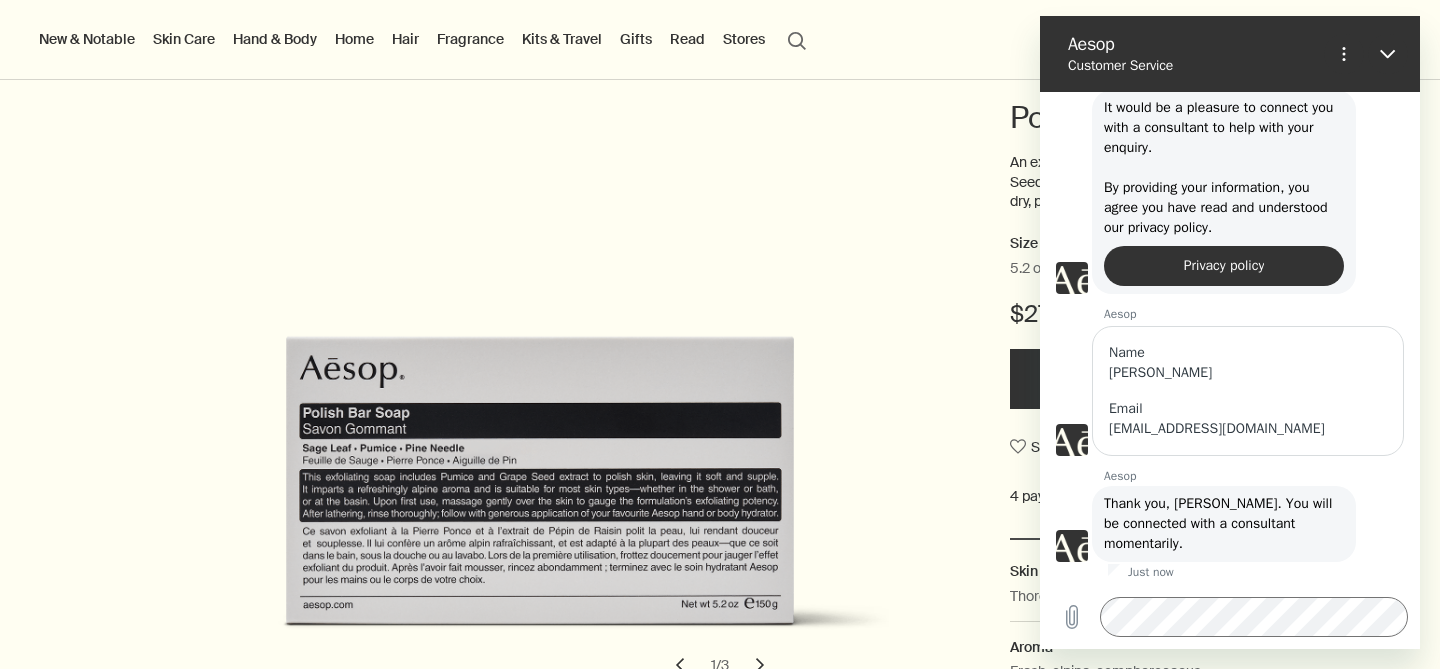 scroll, scrollTop: 196, scrollLeft: 0, axis: vertical 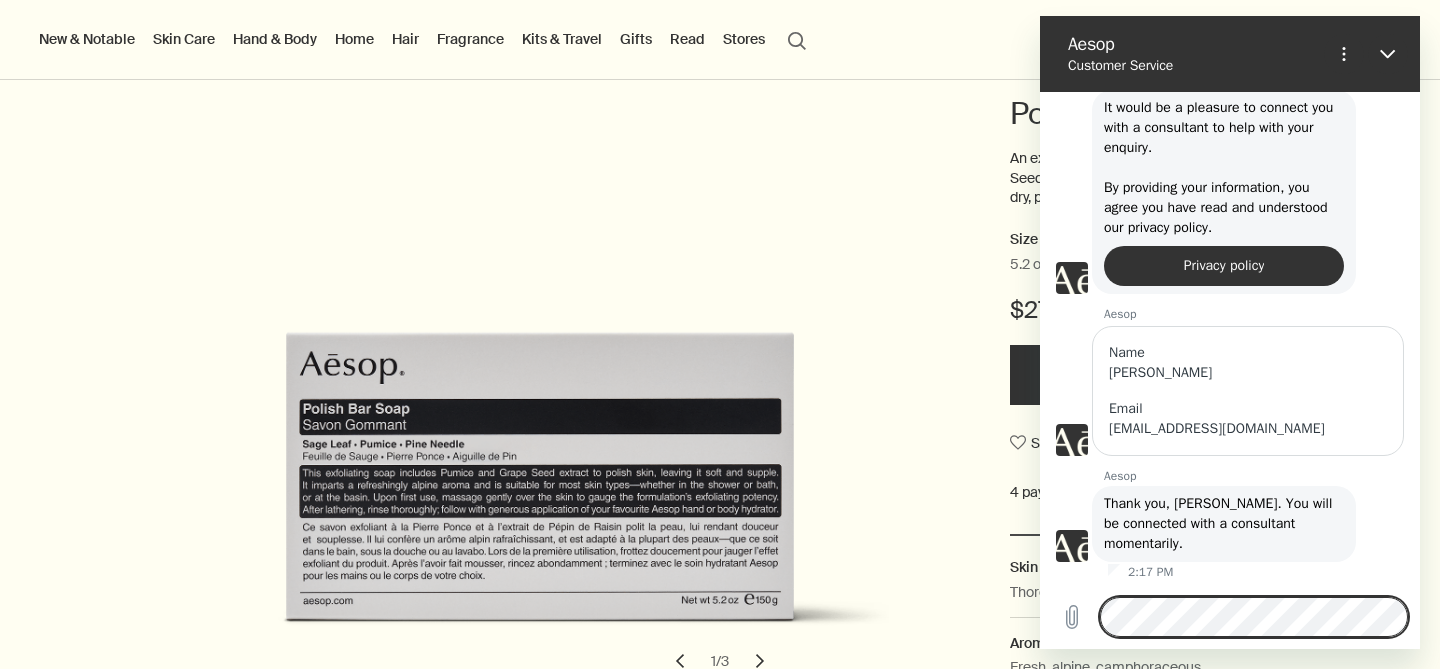 click at bounding box center [552, 403] 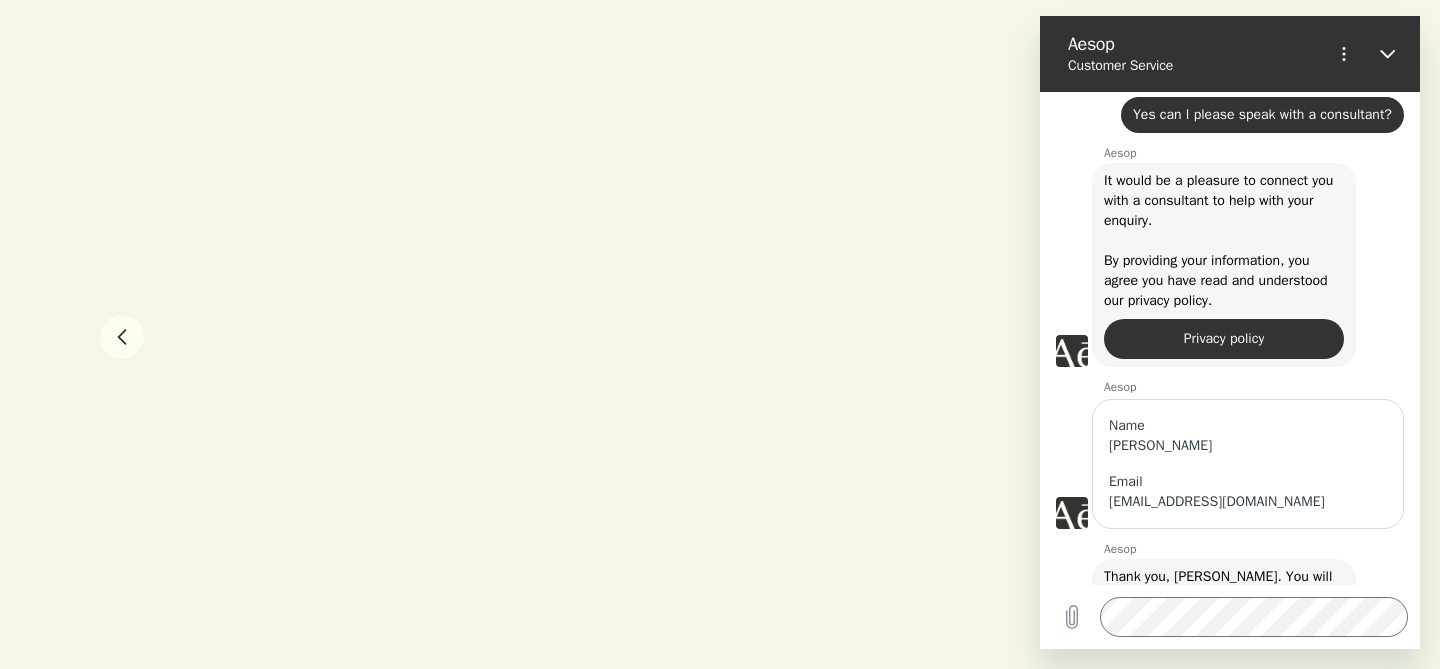 scroll, scrollTop: 4961, scrollLeft: 0, axis: vertical 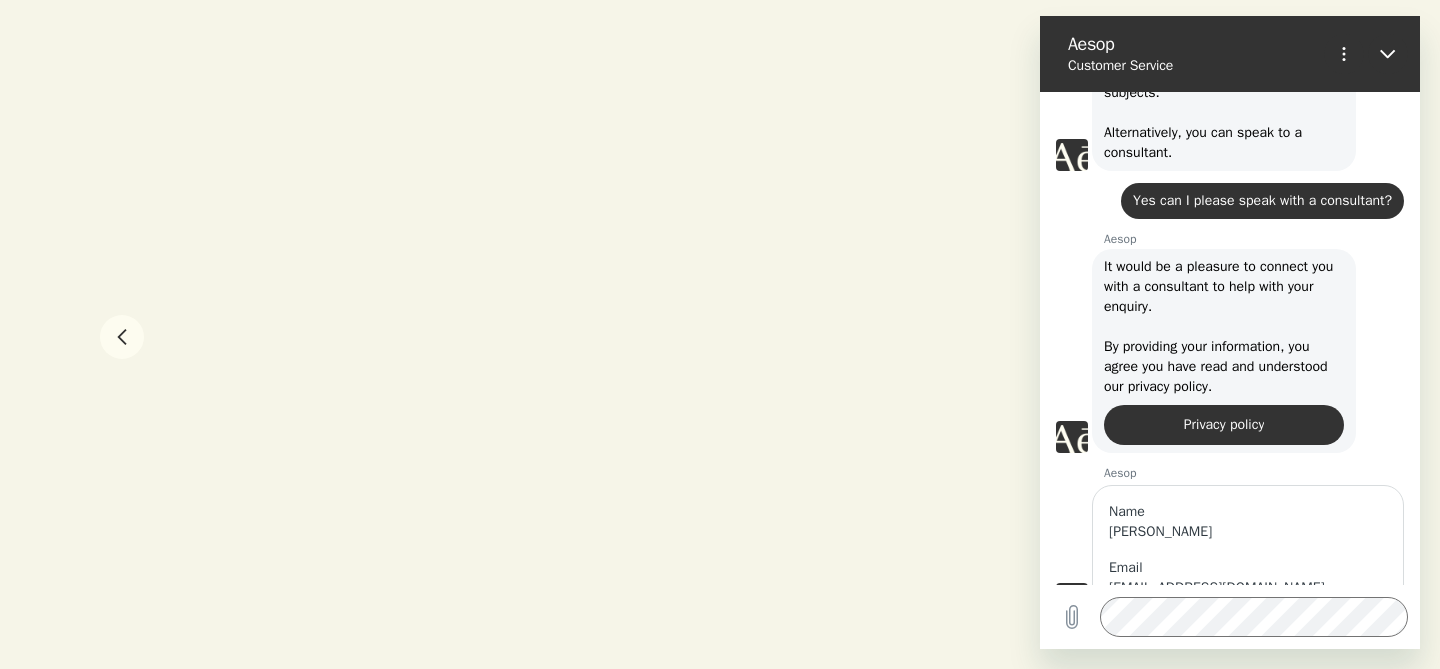 drag, startPoint x: 1224, startPoint y: 268, endPoint x: 1119, endPoint y: 196, distance: 127.31457 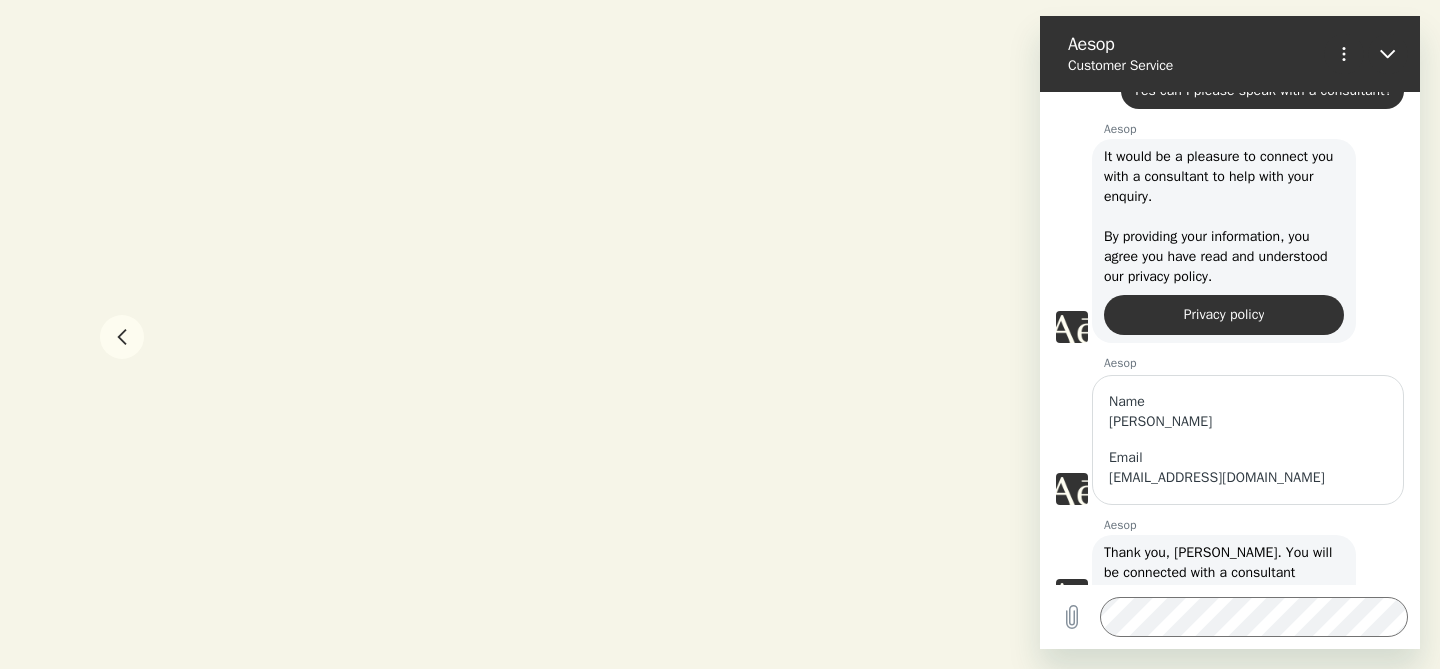 scroll, scrollTop: 5556, scrollLeft: 0, axis: vertical 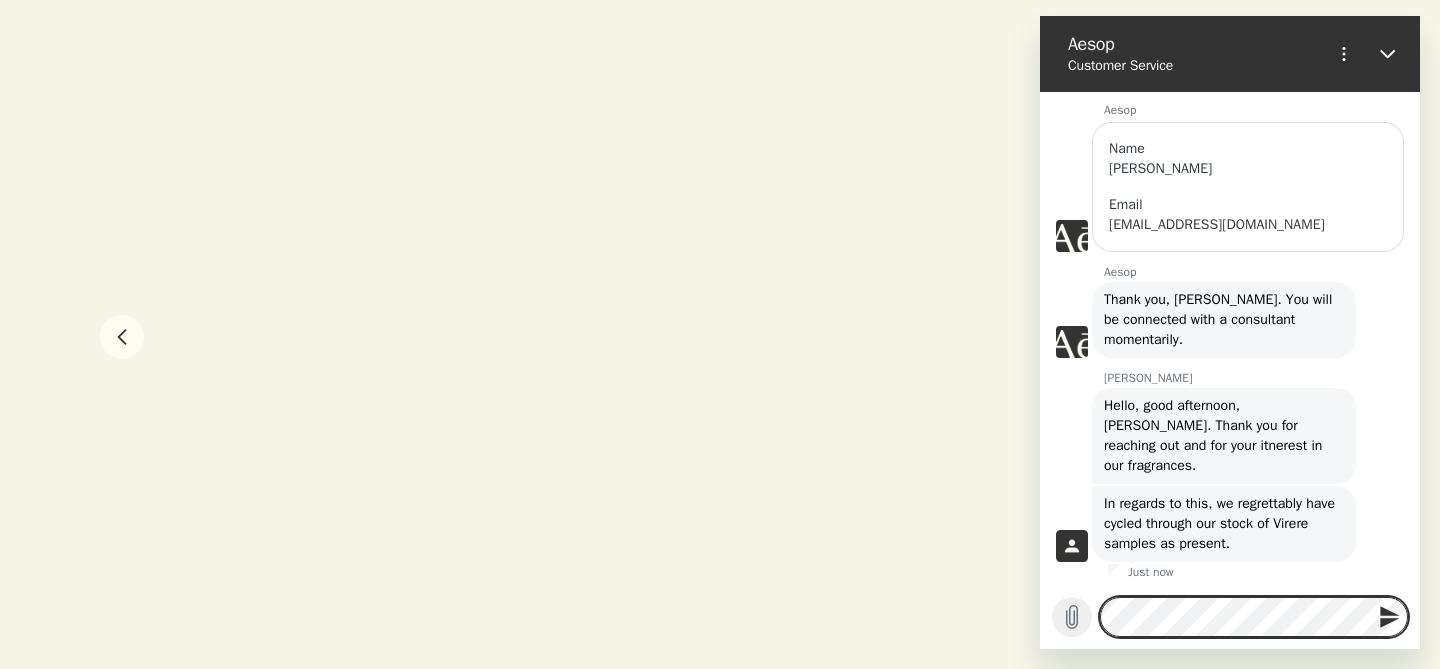 click on "Type a message" at bounding box center [1230, 617] 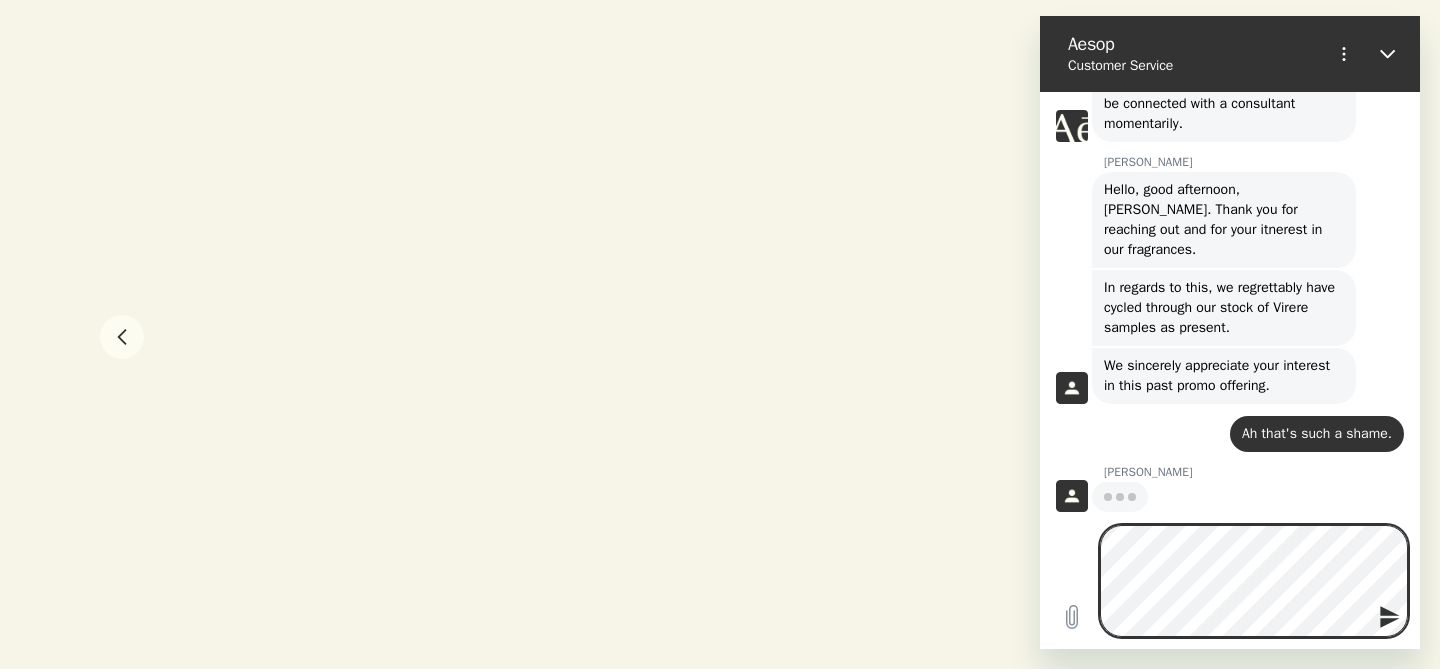 scroll, scrollTop: 5840, scrollLeft: 0, axis: vertical 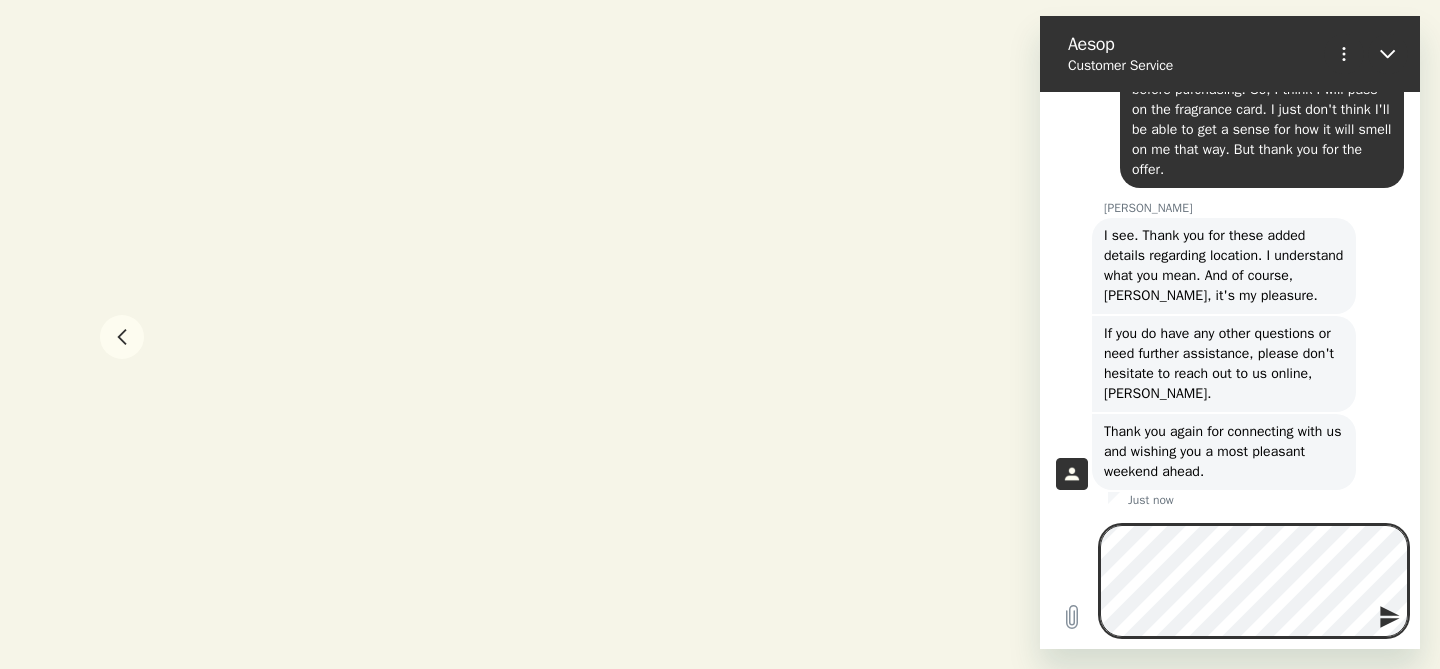 click on "[DATE] 8:27 AM Aesop  Aesop  says:  Welcome to Aesop. How may we assist you [DATE]? Web User 669fa1a8b75d0424f41672d4 says:  Hi there! Your website cart function is broken. Aesop  Aesop  says:  Apologies, we are unable to answer that, but we would be pleased to assist with any of the following subjects.
Alternatively, you can speak to a consultant. [DATE] 7:28 PM Web User 669fa1a8b75d0424f41672d4 says:  Can I please request a sample of [PERSON_NAME]? Aesop Aesop says:  Apologies, we are unable to answer that, but we would be pleased to assist with any of the following subjects.
Alternatively, you can speak to a consultant. Web User 669fa1a8b75d0424f41672d4 says:  Yes, I would like to speak to a consultant Aesop Aesop says:  It would be a pleasure to connect you with a consultant to help with your enquiry.
By providing your information, you agree you have read and understood our privacy policy. Privacy policy Aesop Name [PERSON_NAME] Email [EMAIL_ADDRESS][DOMAIN_NAME] Aesop Aesop says:  [PERSON_NAME] Hello," at bounding box center [1230, 370] 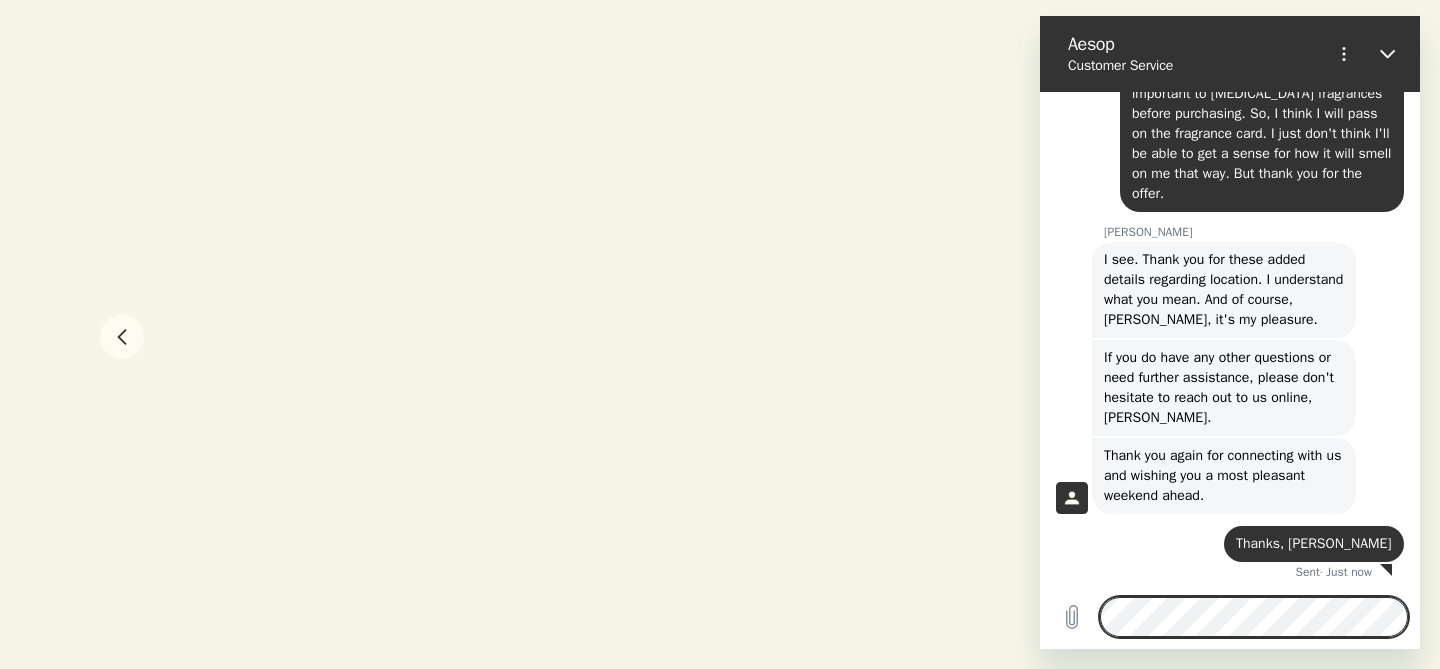 scroll, scrollTop: 6748, scrollLeft: 0, axis: vertical 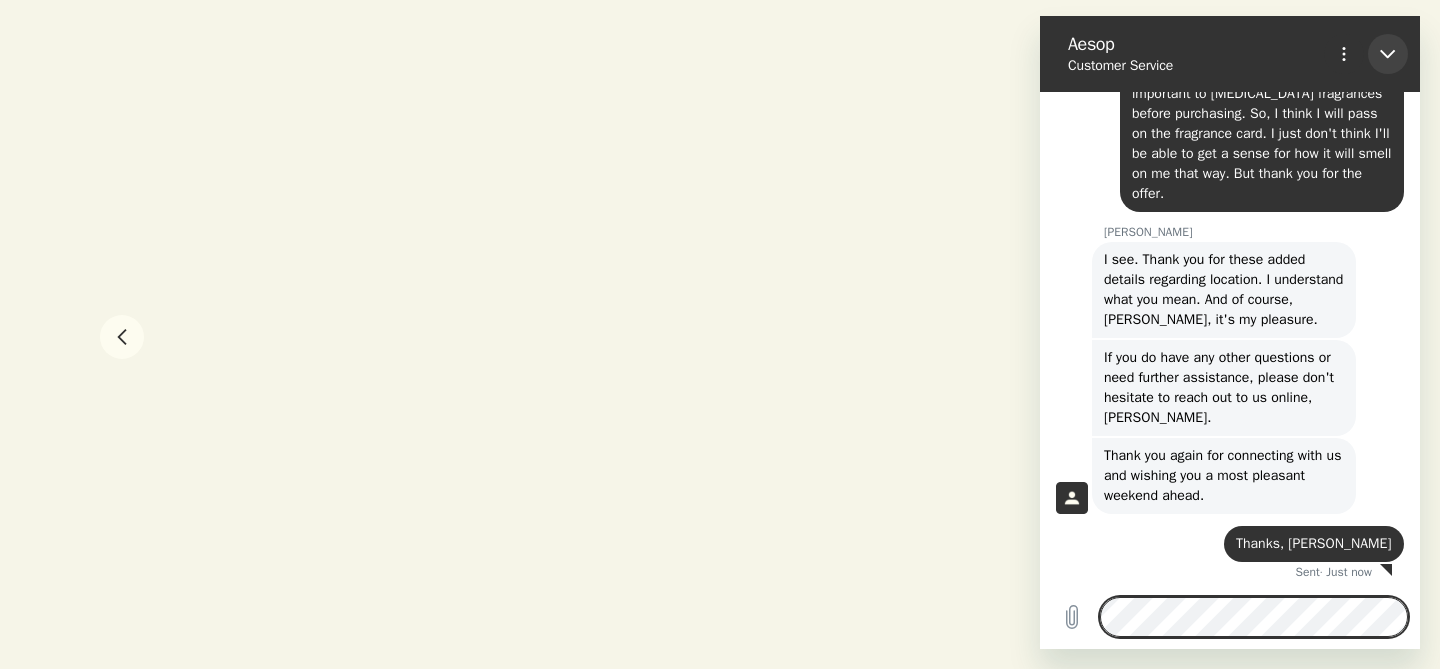 click 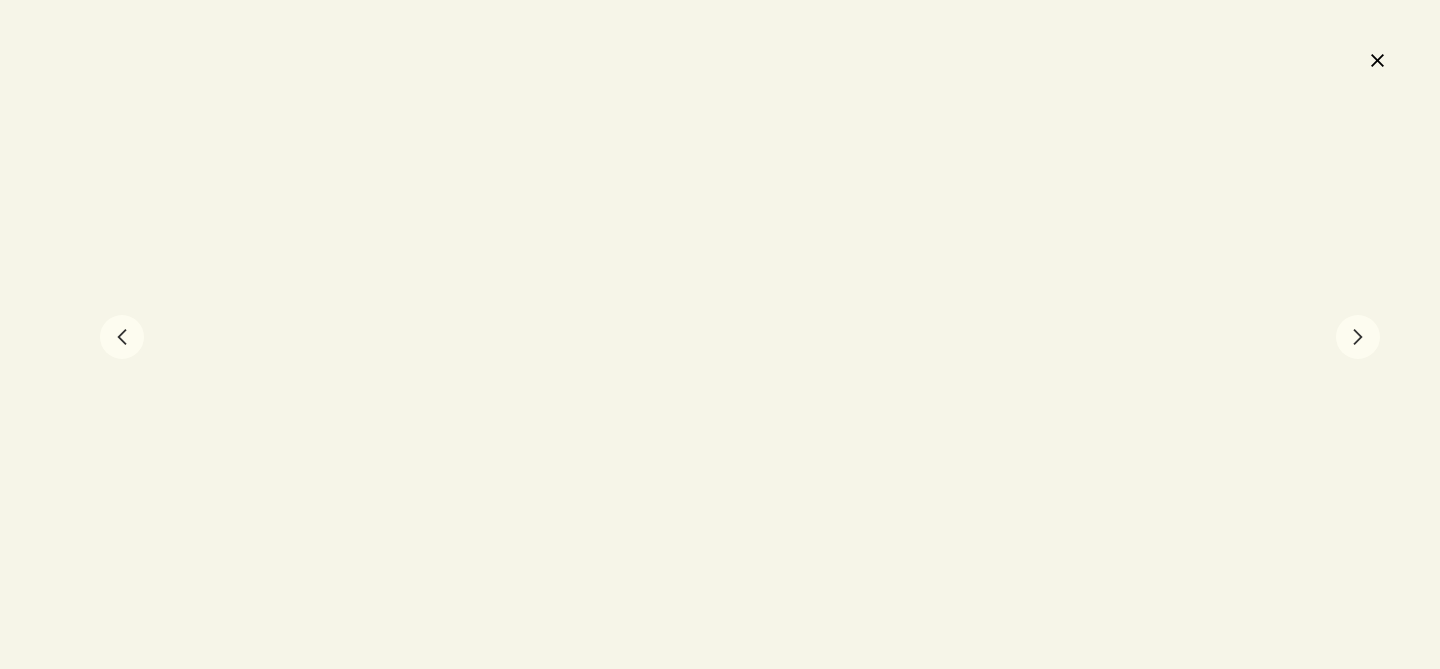 click on "close" at bounding box center [1377, 60] 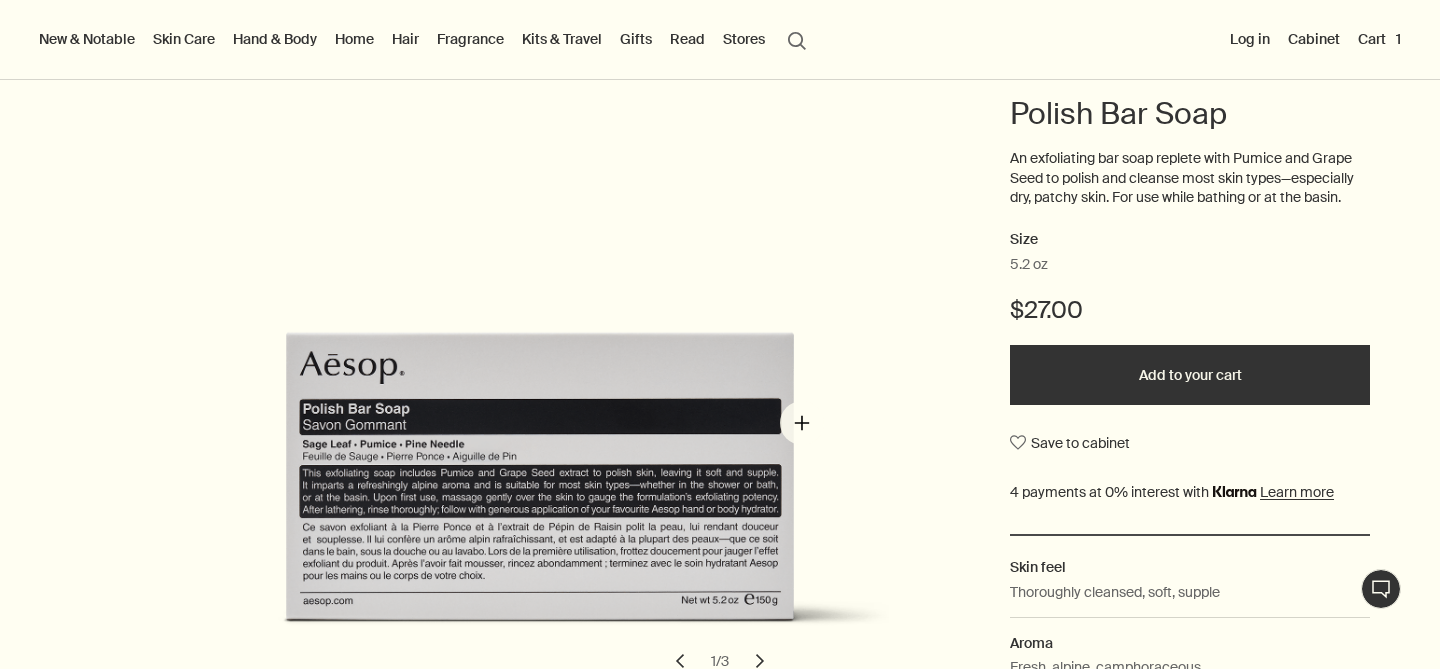 scroll, scrollTop: 0, scrollLeft: 0, axis: both 